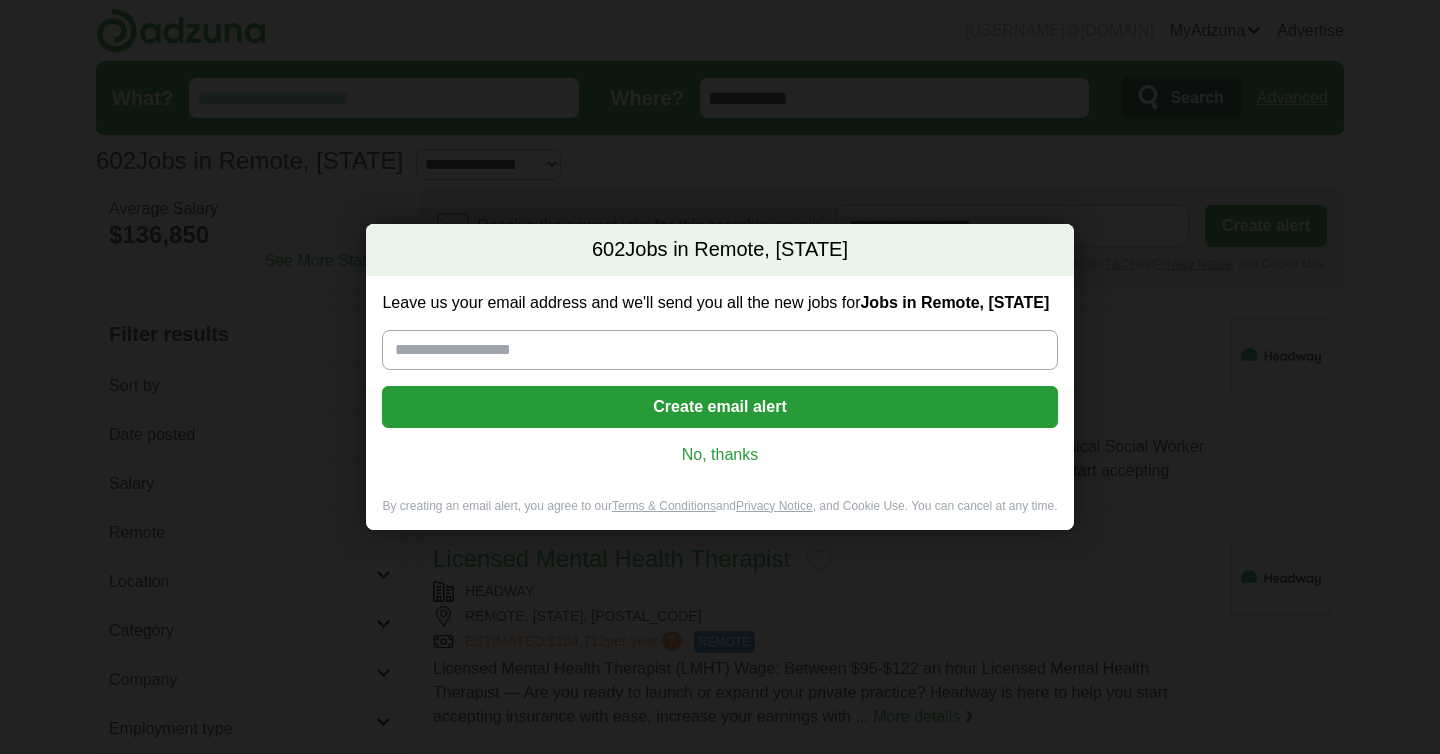 scroll, scrollTop: 0, scrollLeft: 0, axis: both 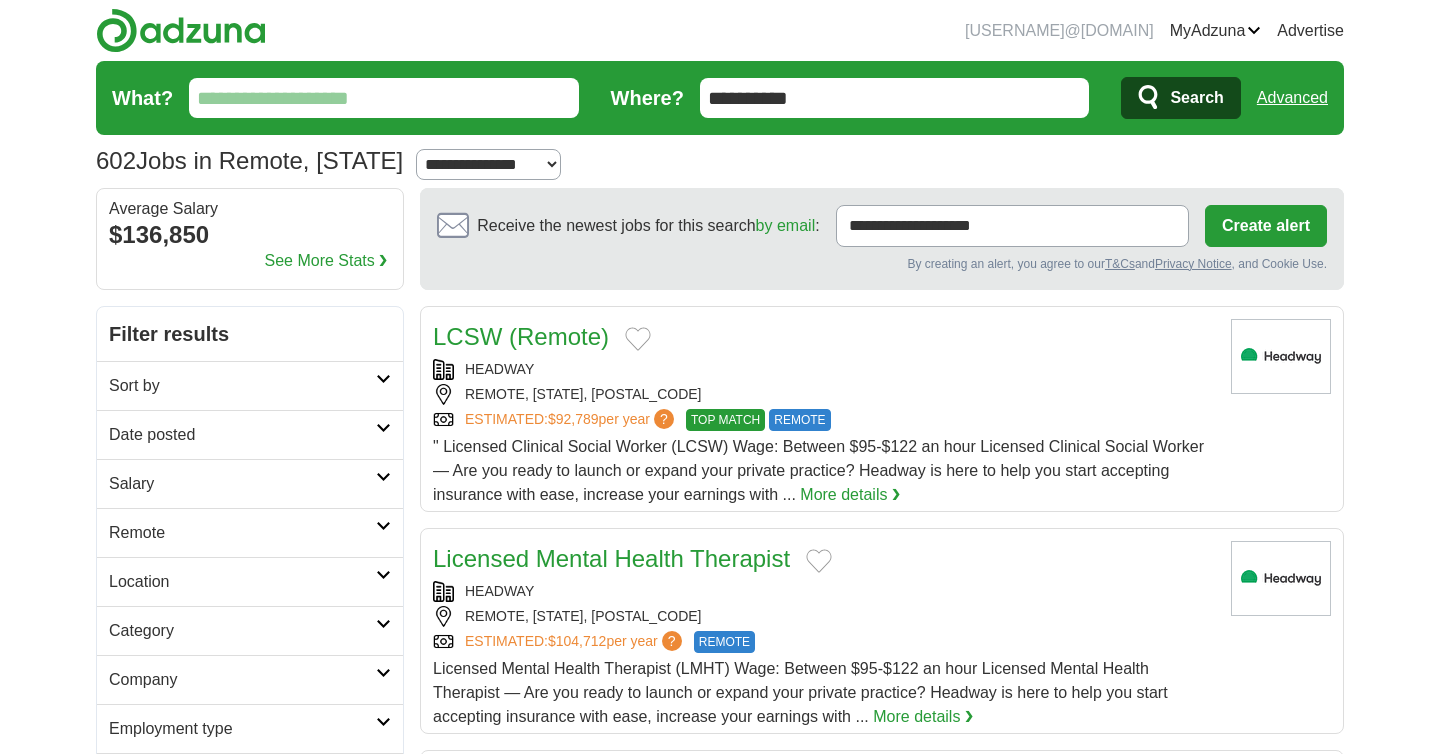 click at bounding box center [383, 379] 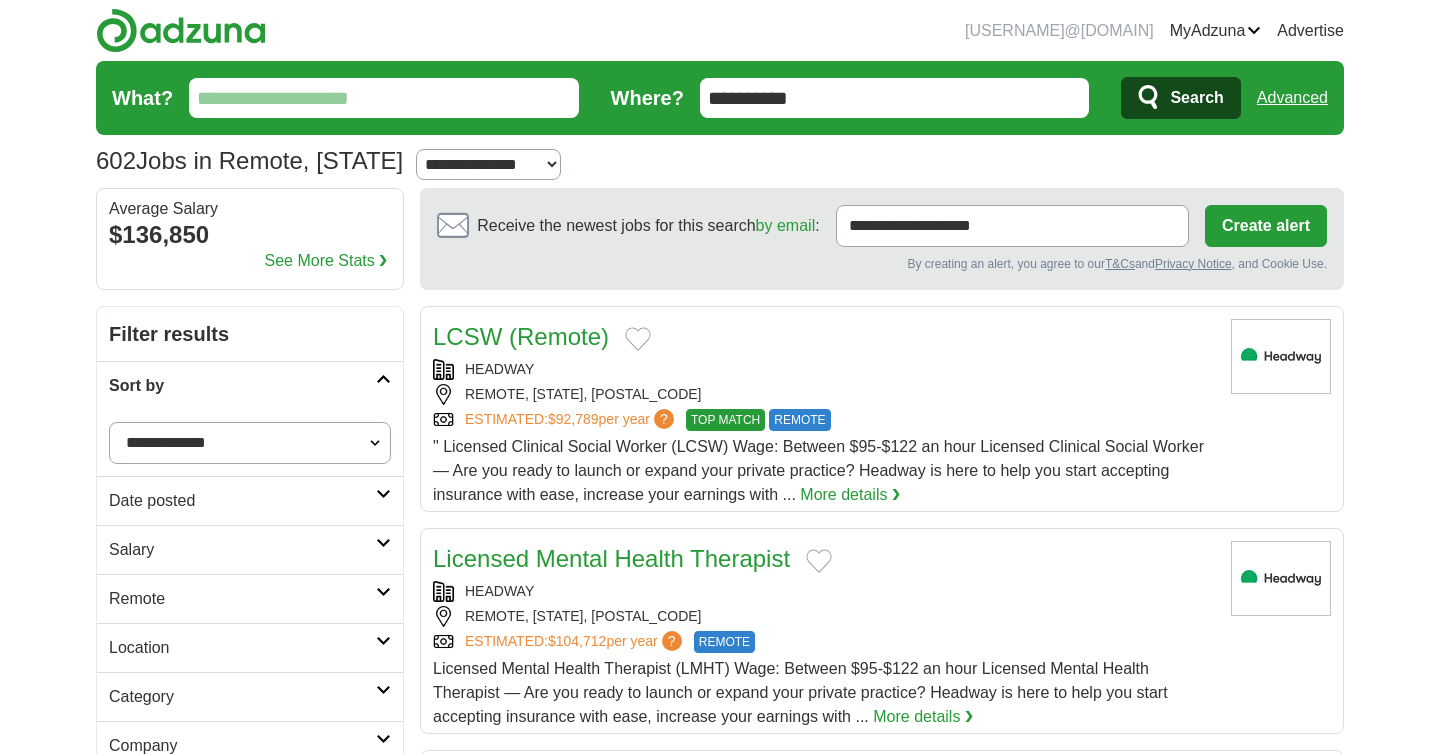 click on "Date posted" at bounding box center (250, 500) 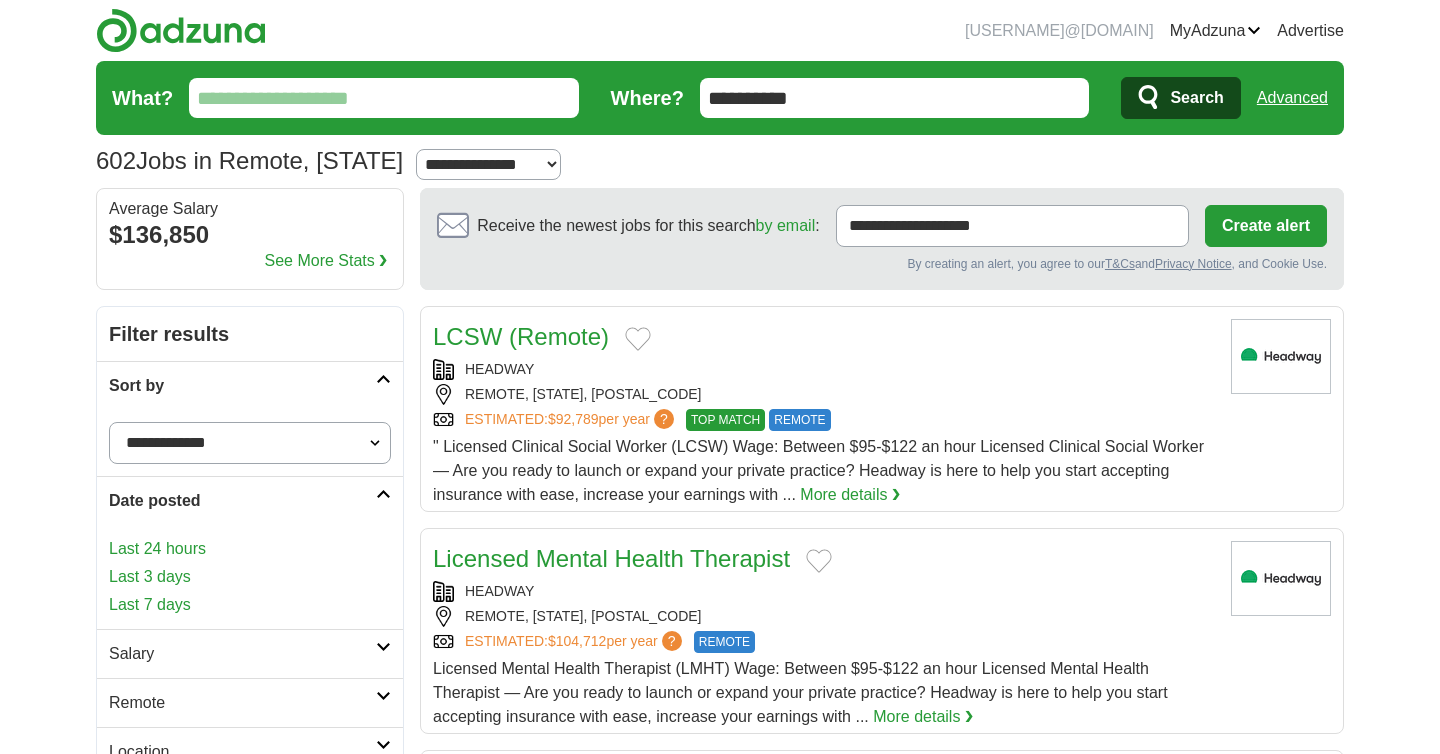 click on "Last 3 days" at bounding box center (250, 577) 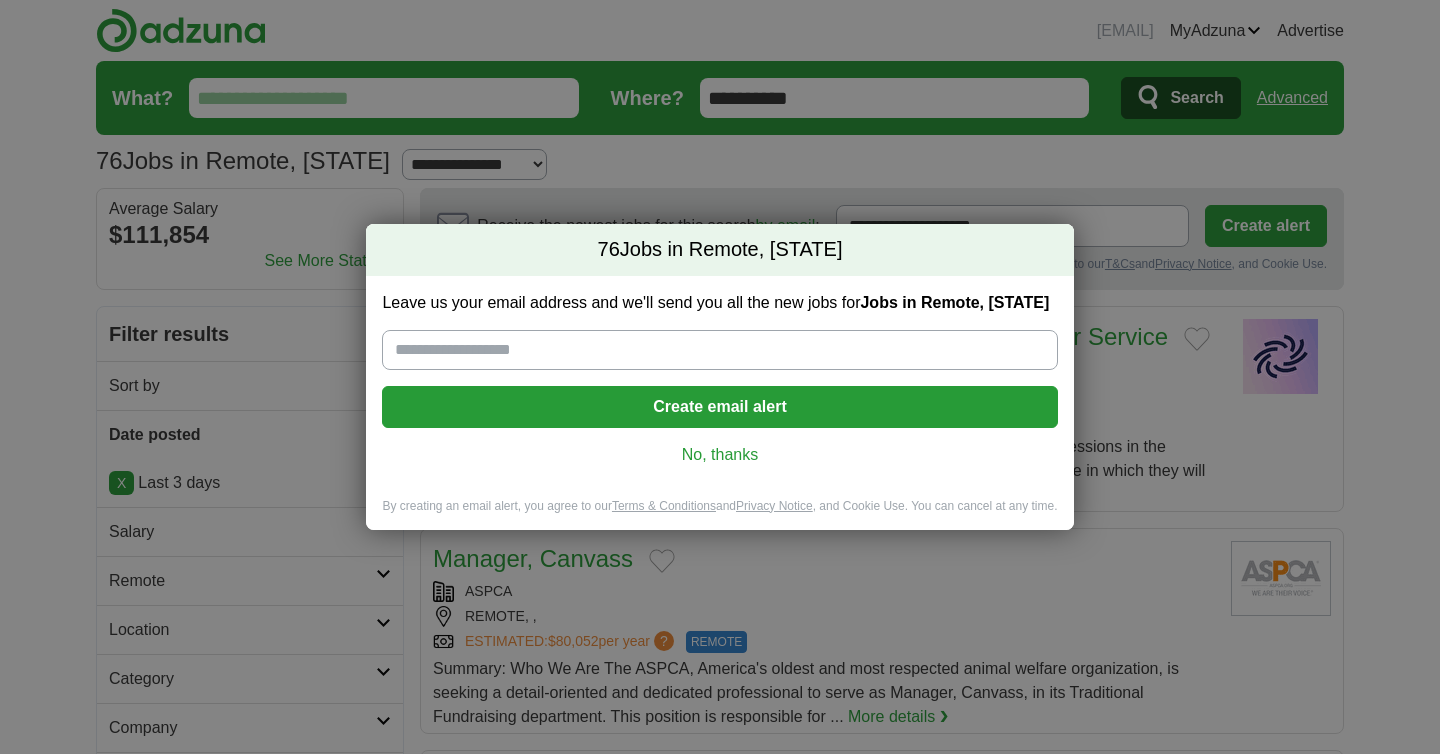 scroll, scrollTop: 0, scrollLeft: 0, axis: both 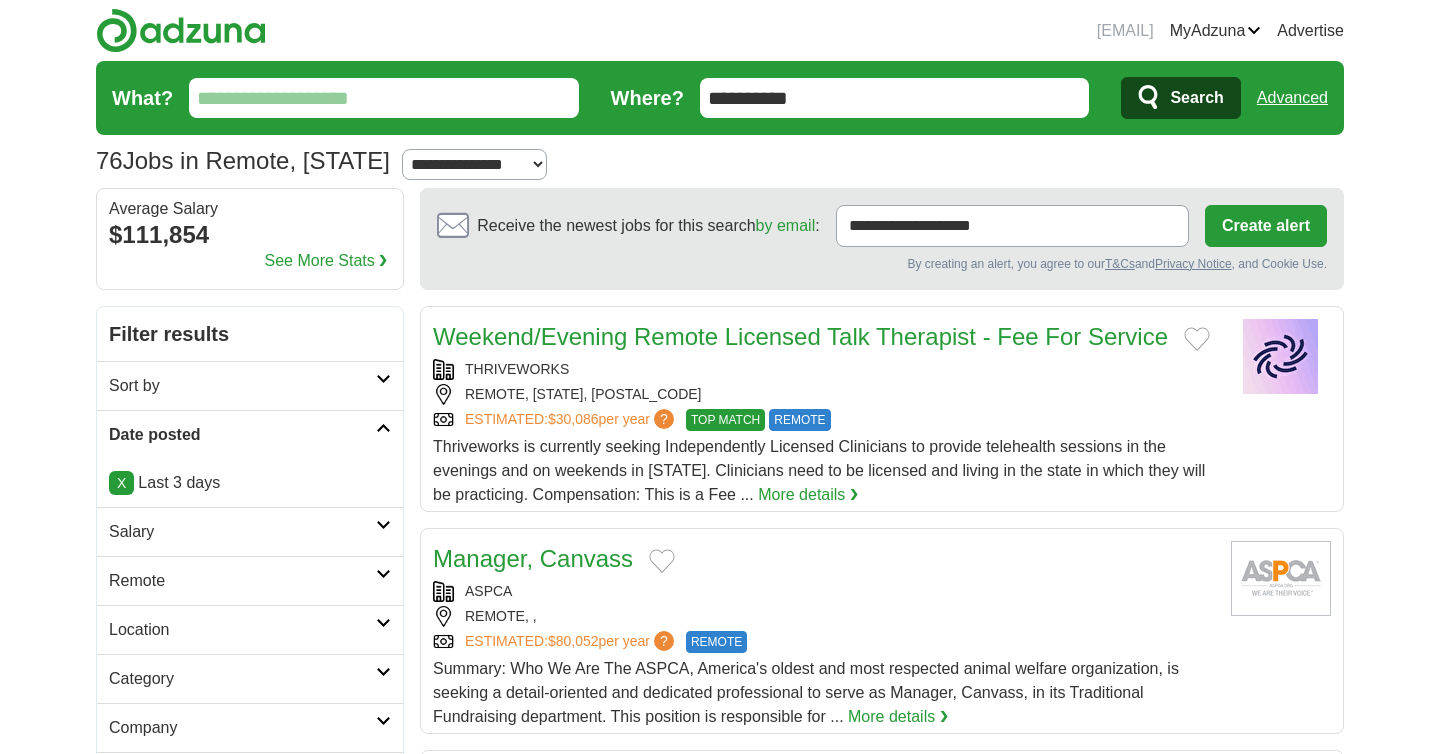click at bounding box center [383, 525] 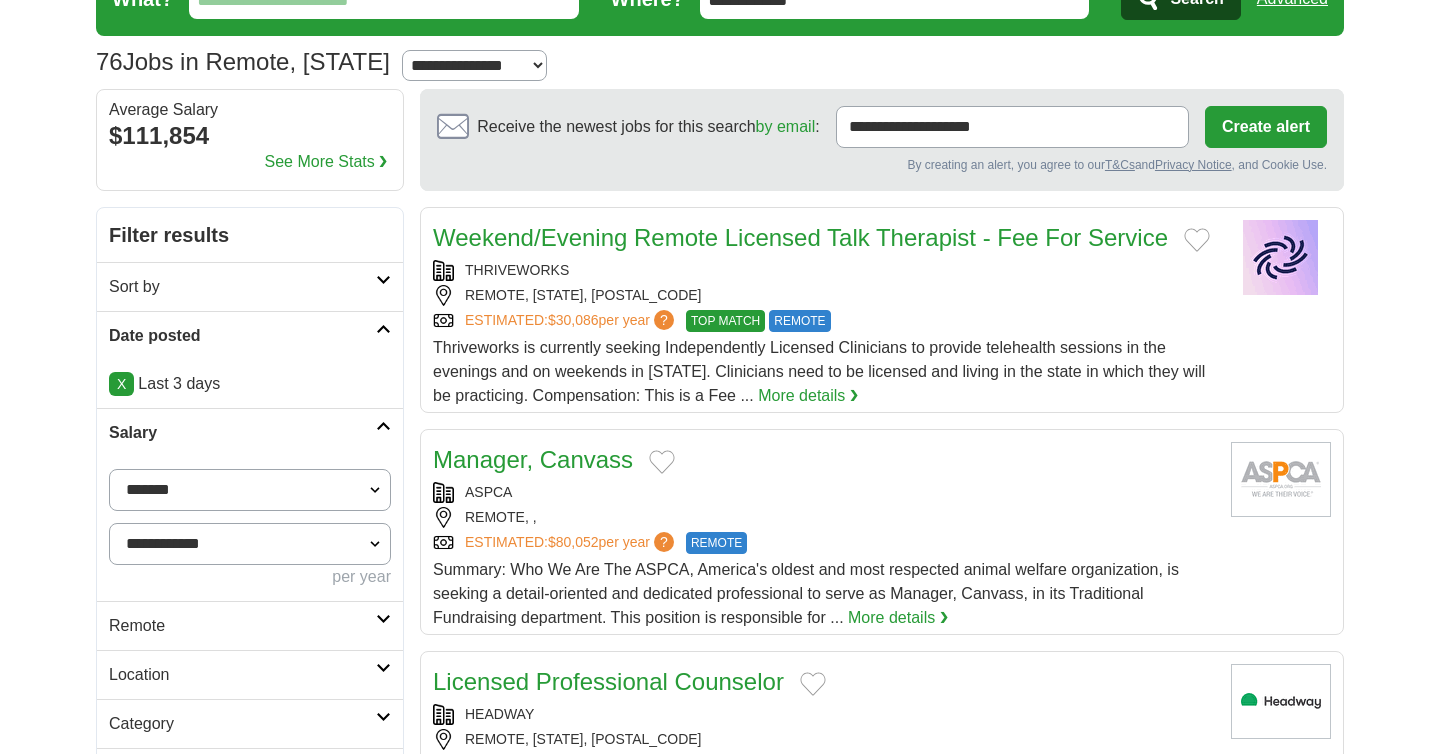 scroll, scrollTop: 104, scrollLeft: 0, axis: vertical 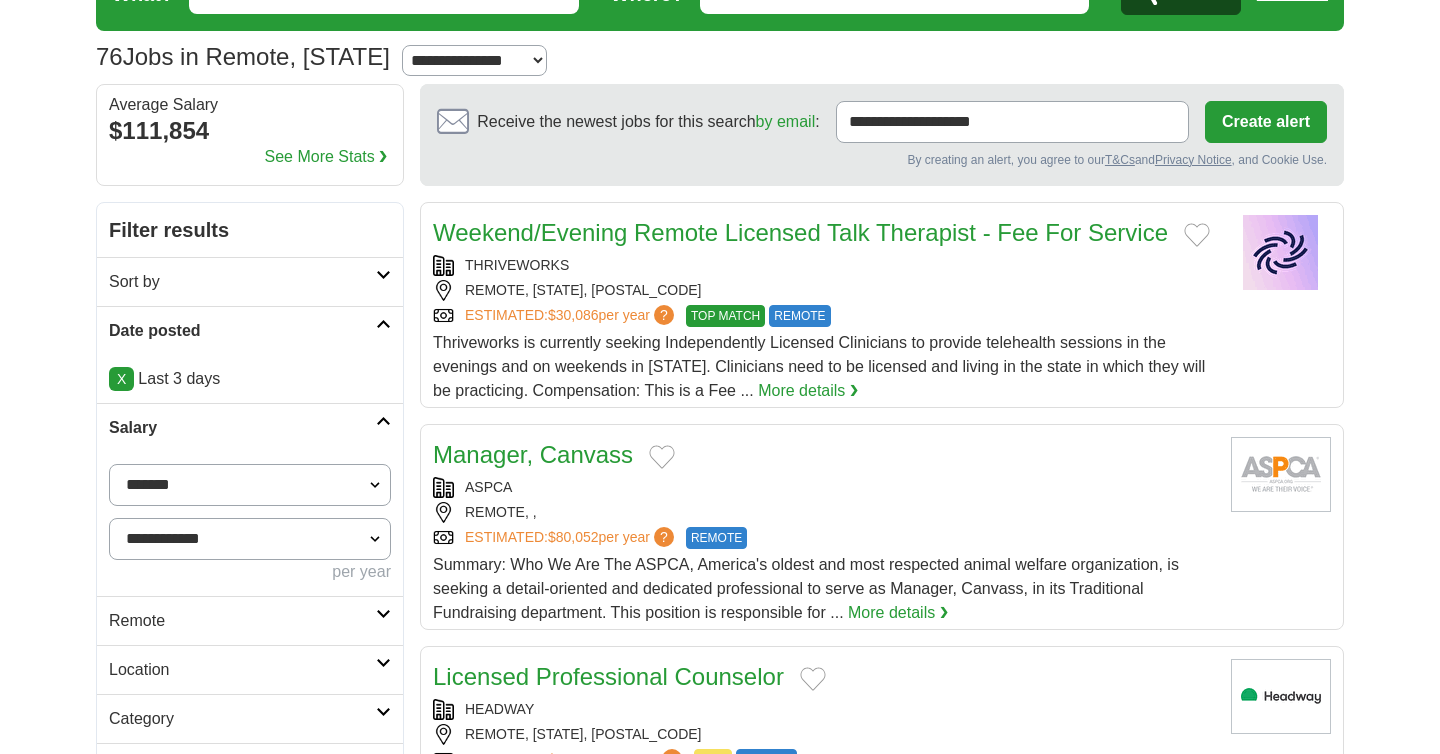 click on "**********" at bounding box center (250, 485) 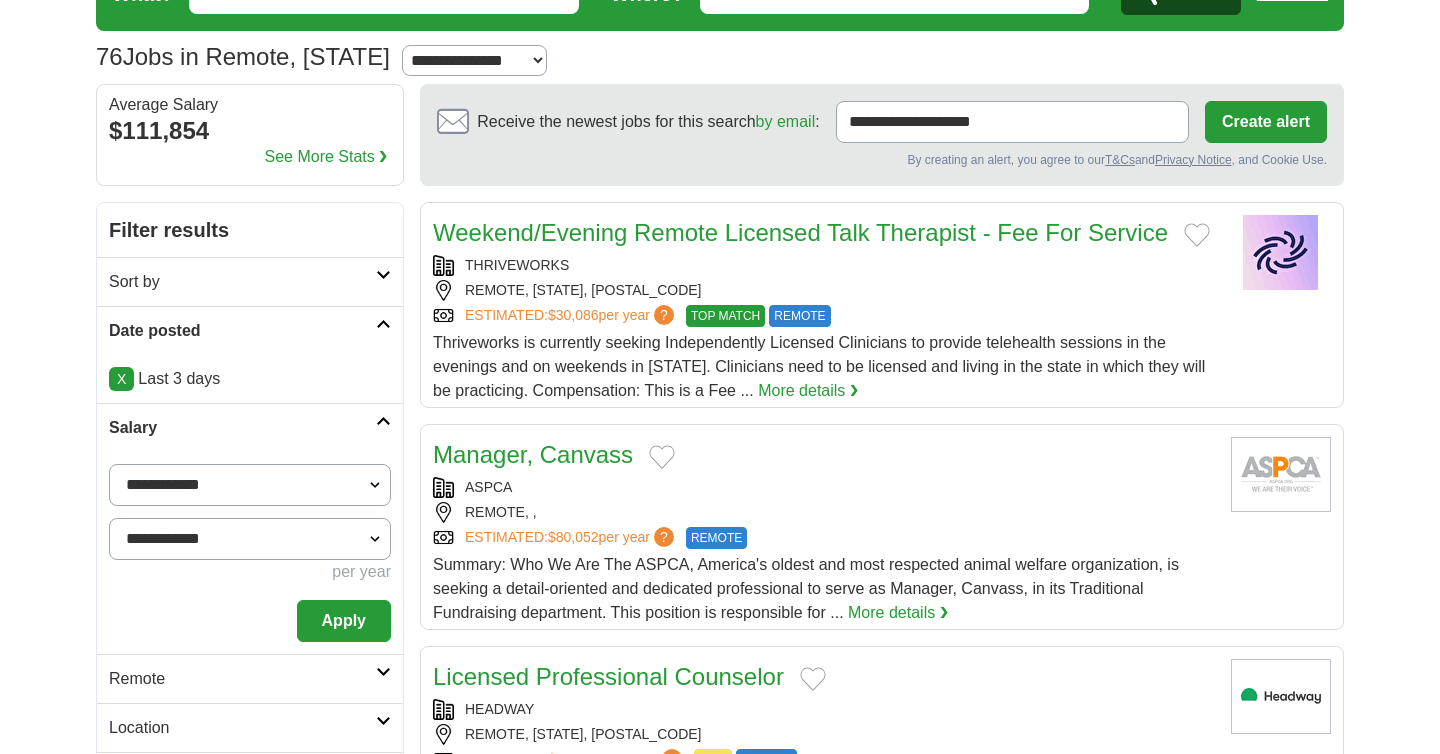 click on "Apply" at bounding box center (344, 621) 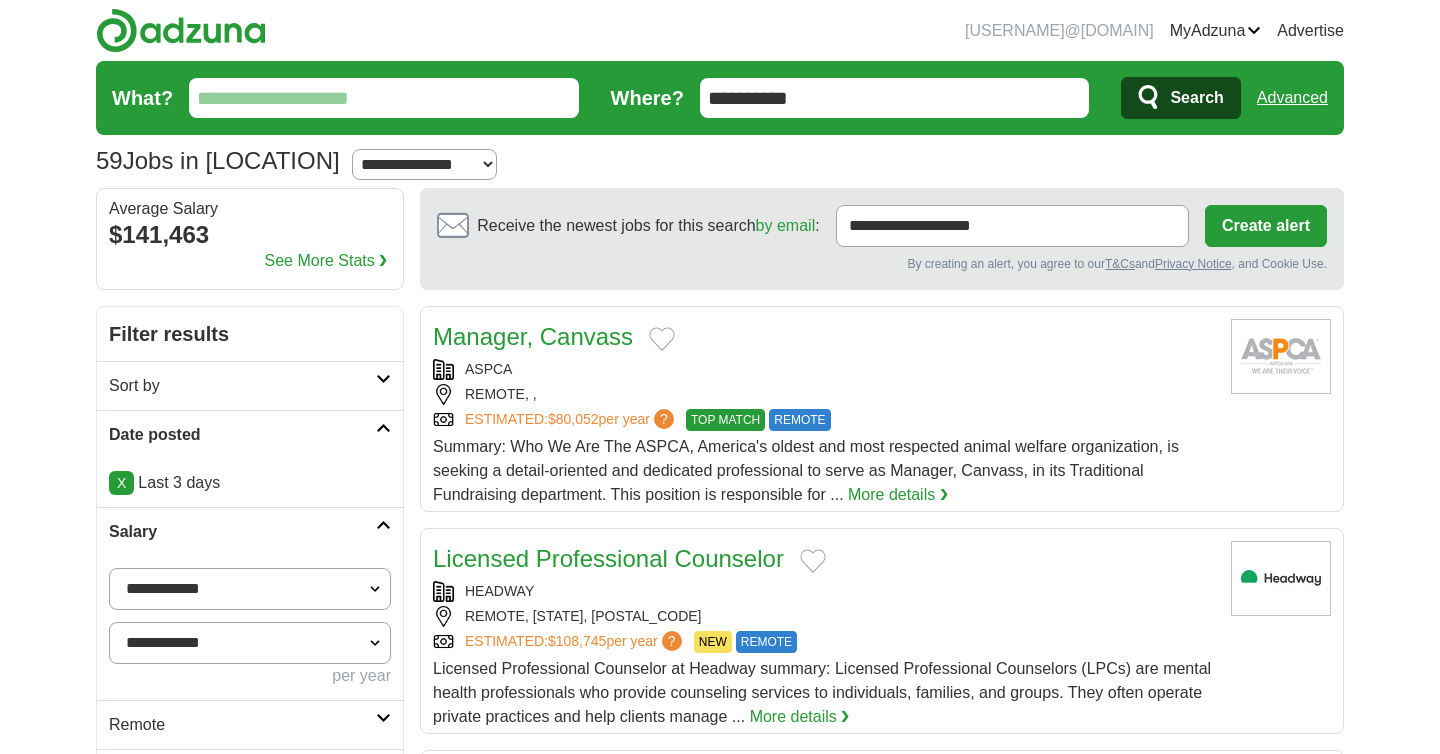 scroll, scrollTop: 0, scrollLeft: 0, axis: both 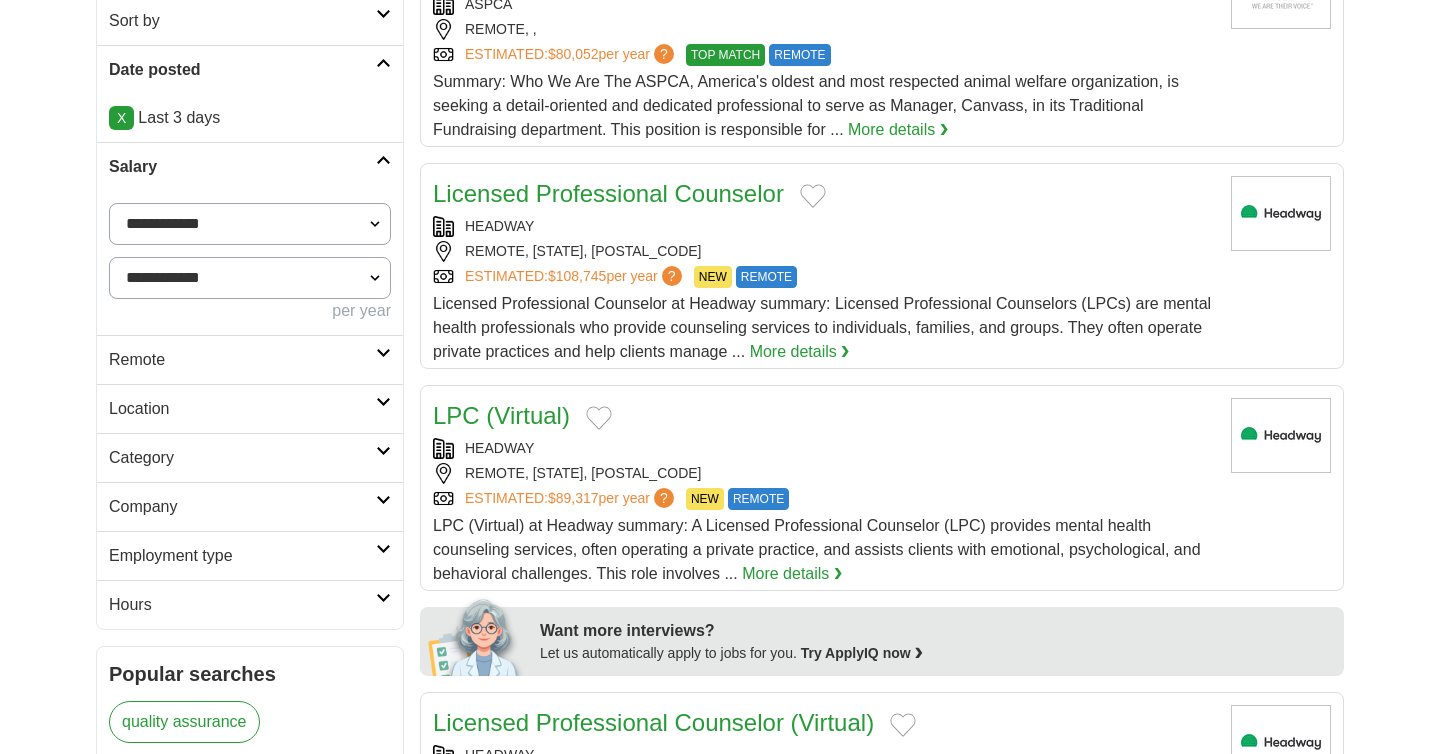 click at bounding box center [383, 353] 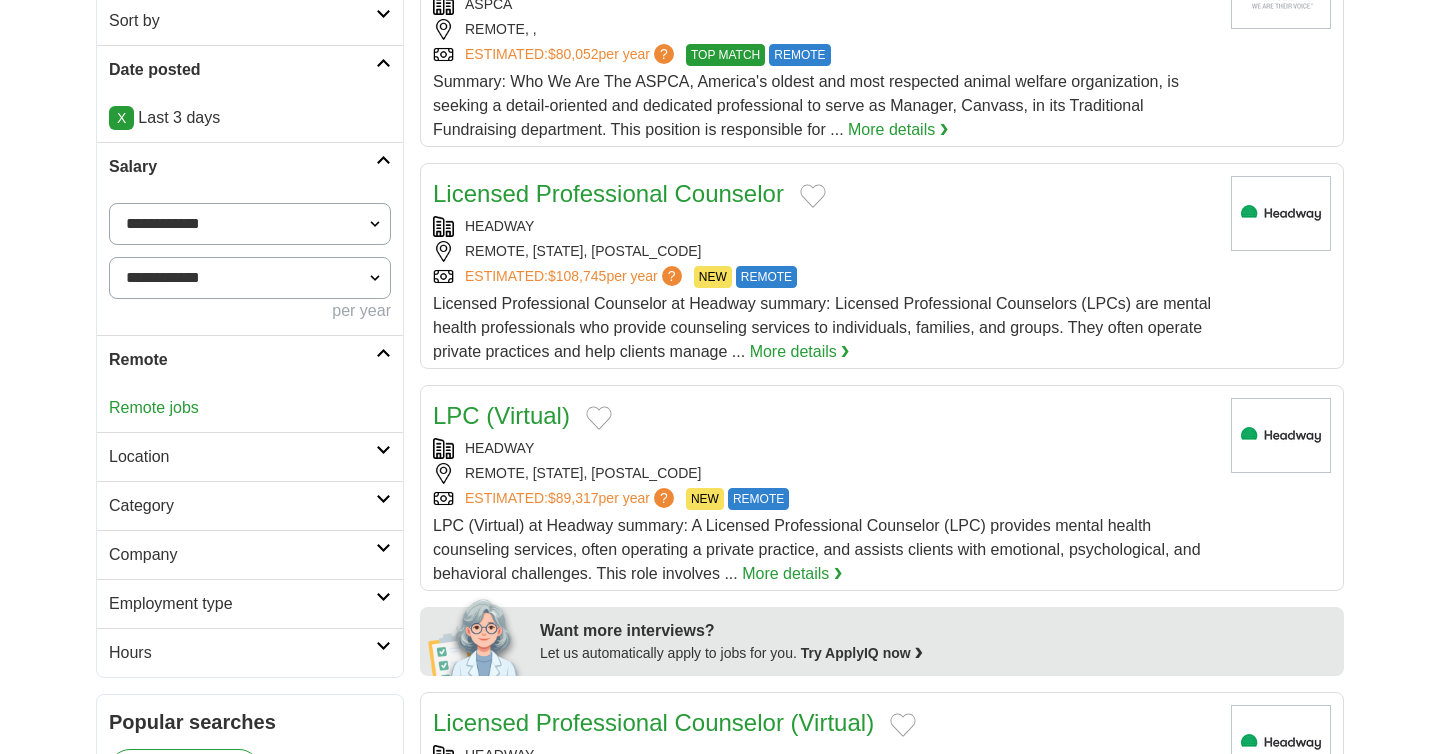 click on "Remote jobs" at bounding box center [154, 407] 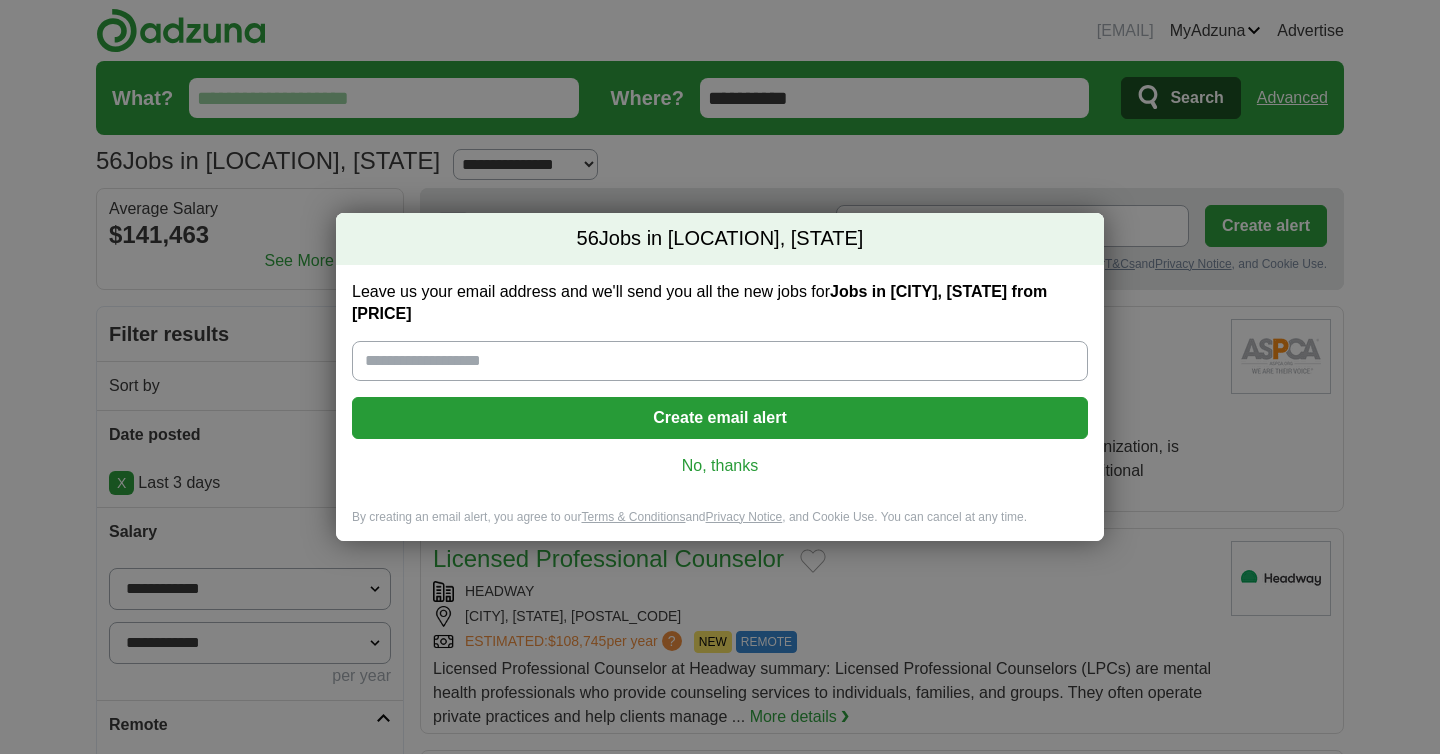 scroll, scrollTop: 0, scrollLeft: 0, axis: both 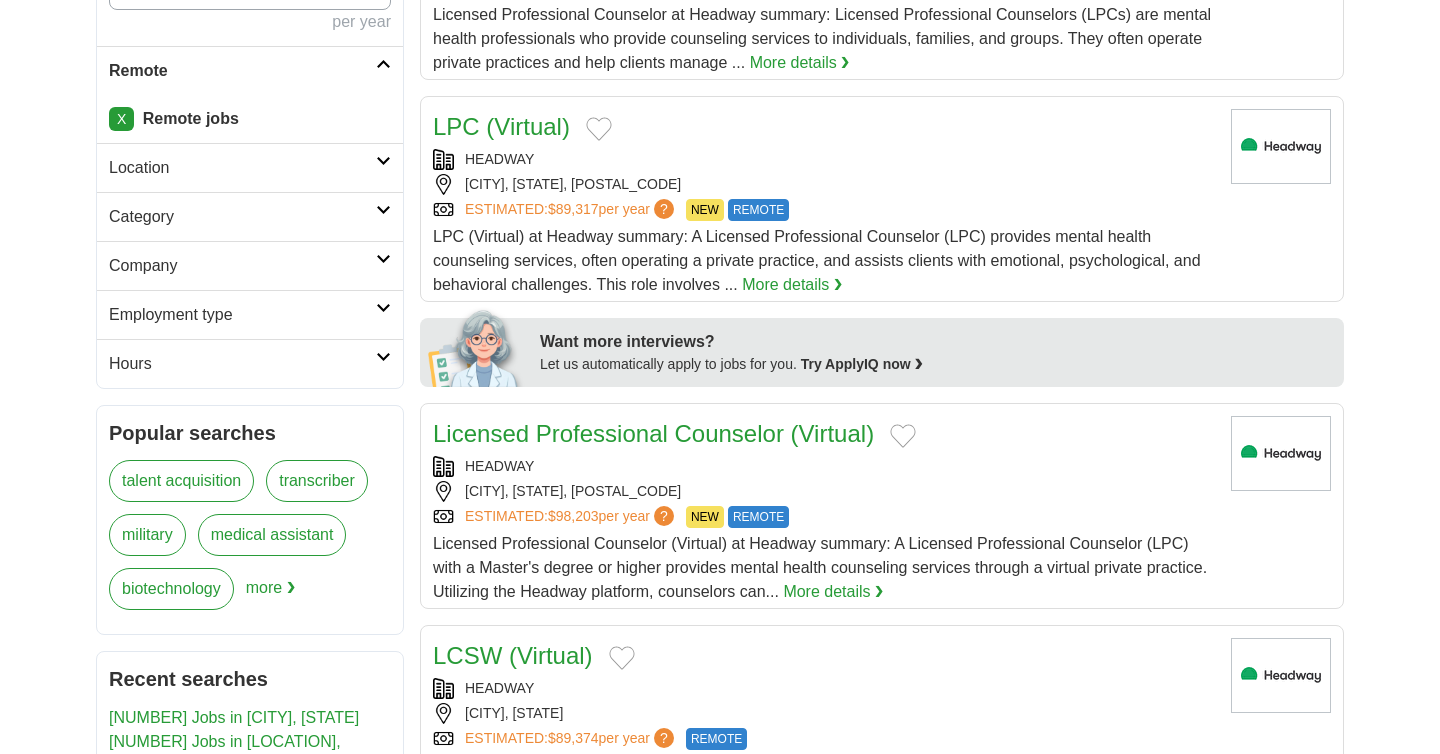click at bounding box center (383, 210) 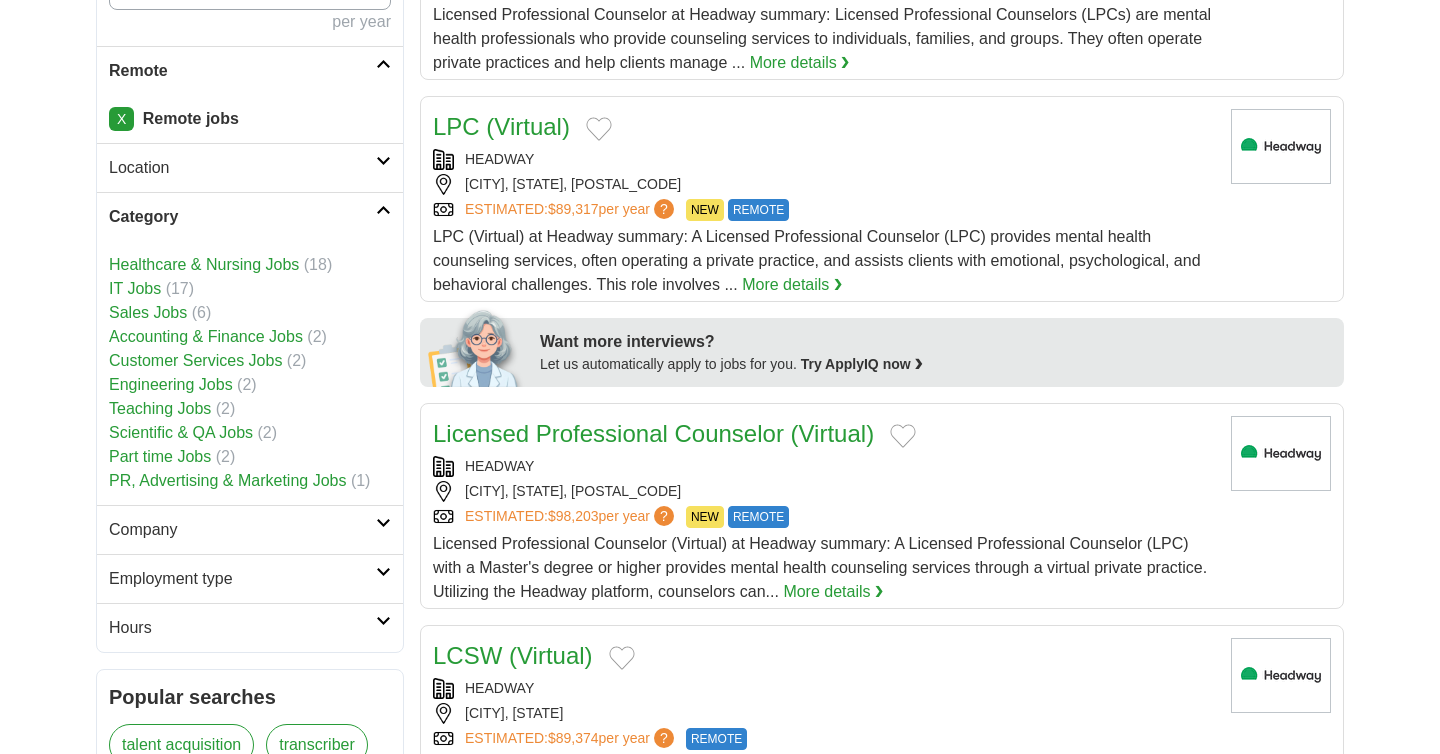 click on "Employment type" at bounding box center [242, 579] 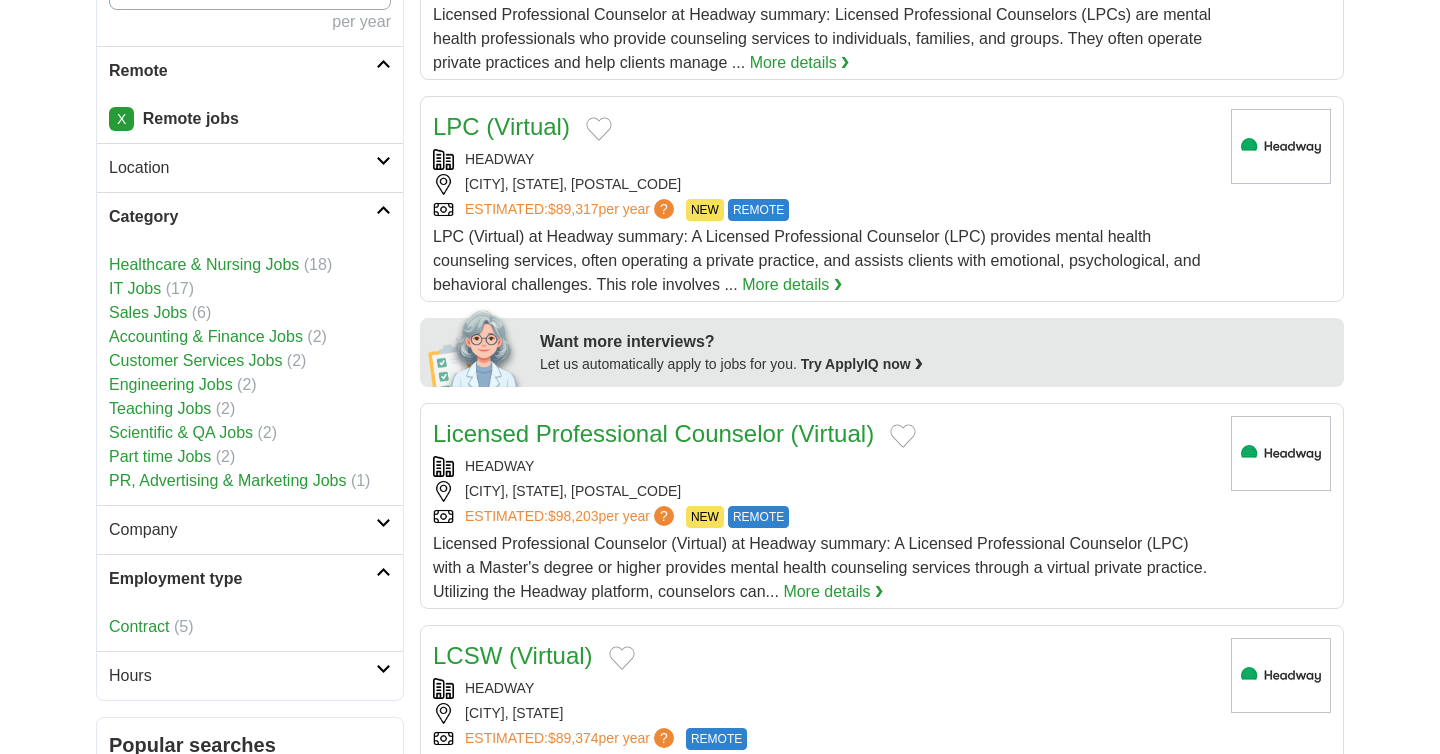 scroll, scrollTop: 674, scrollLeft: 0, axis: vertical 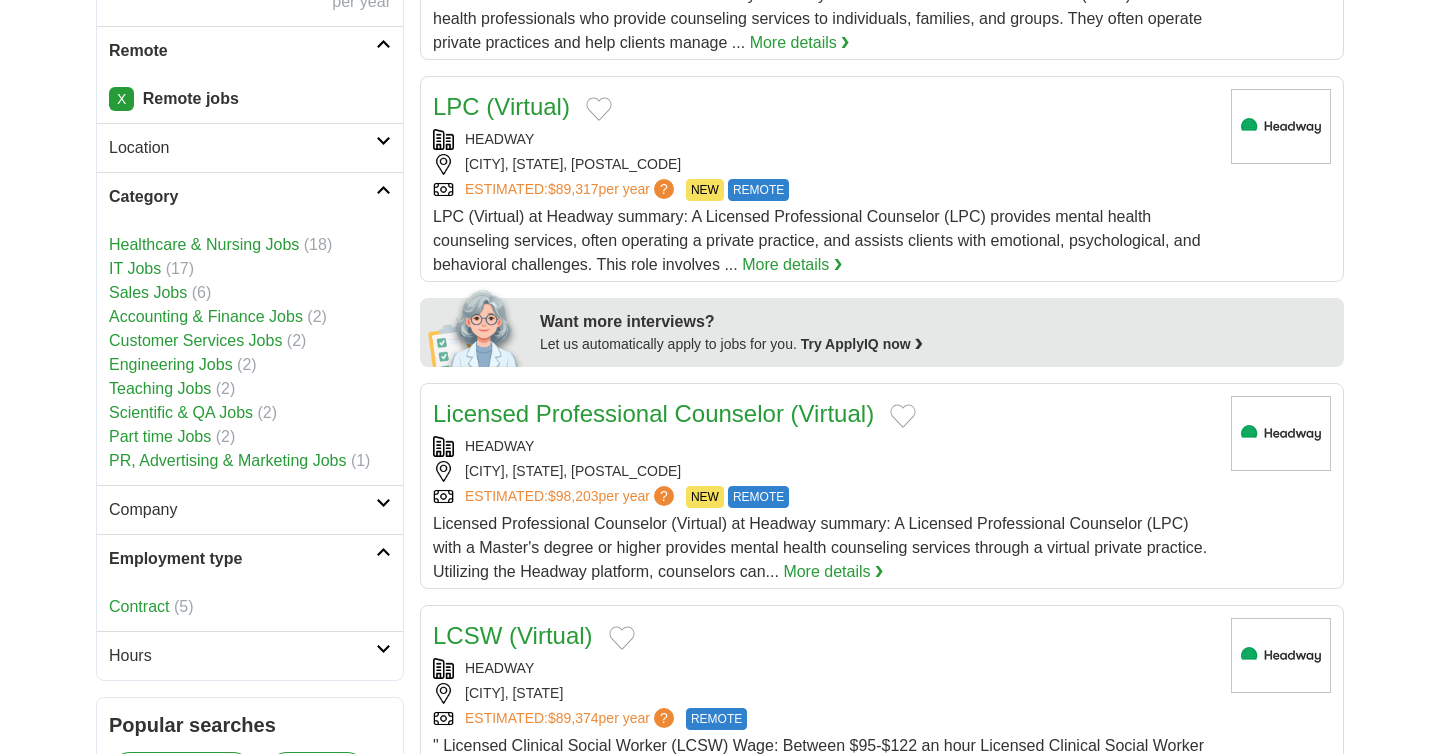 click at bounding box center (383, 649) 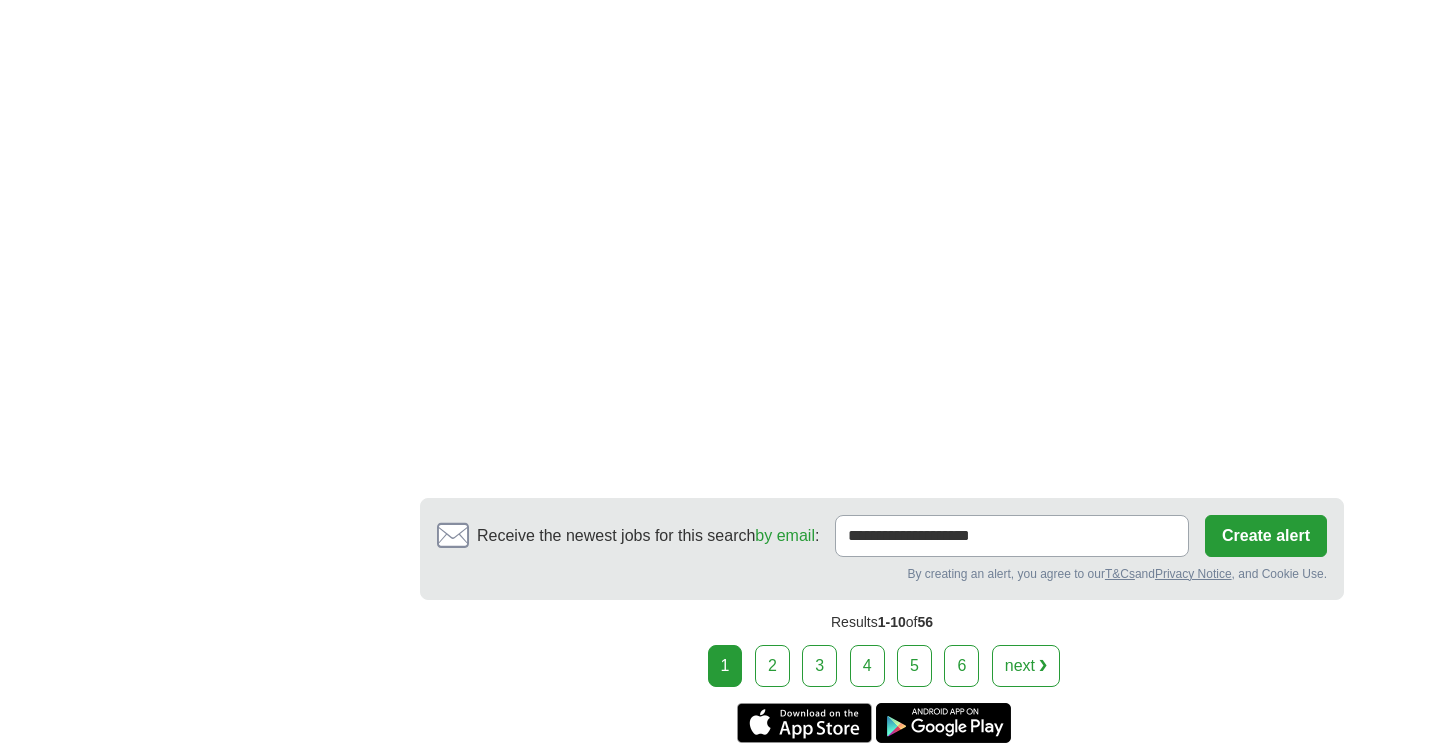 scroll, scrollTop: 4082, scrollLeft: 0, axis: vertical 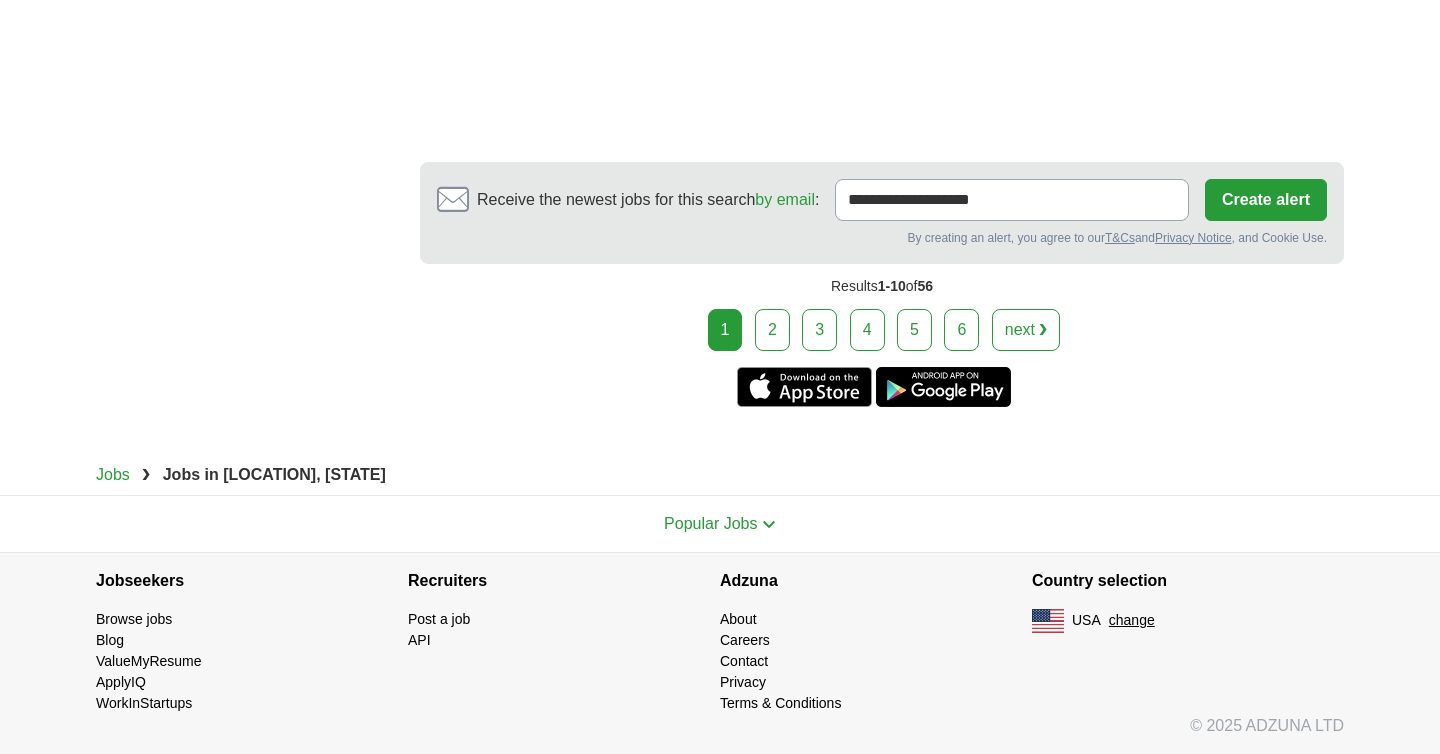 click on "2" at bounding box center (772, 330) 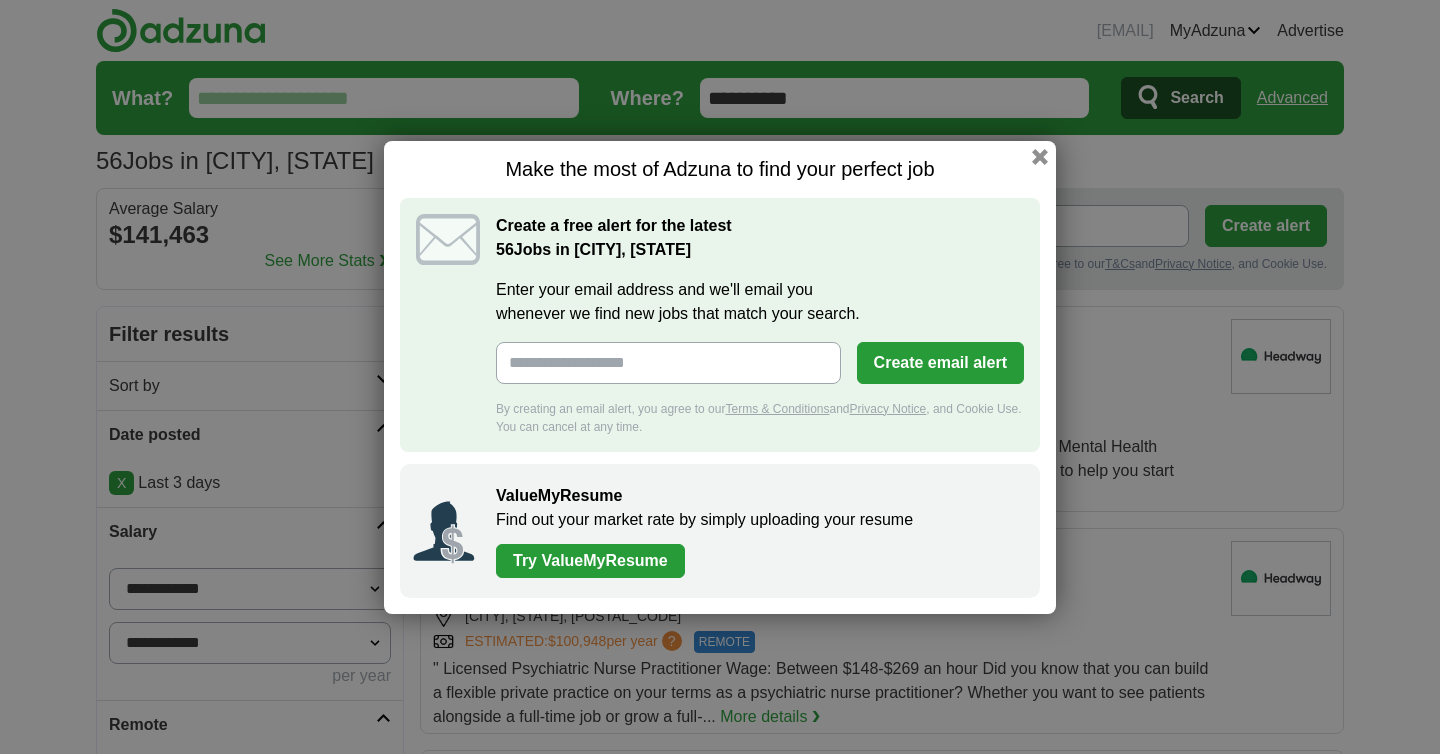 scroll, scrollTop: 0, scrollLeft: 0, axis: both 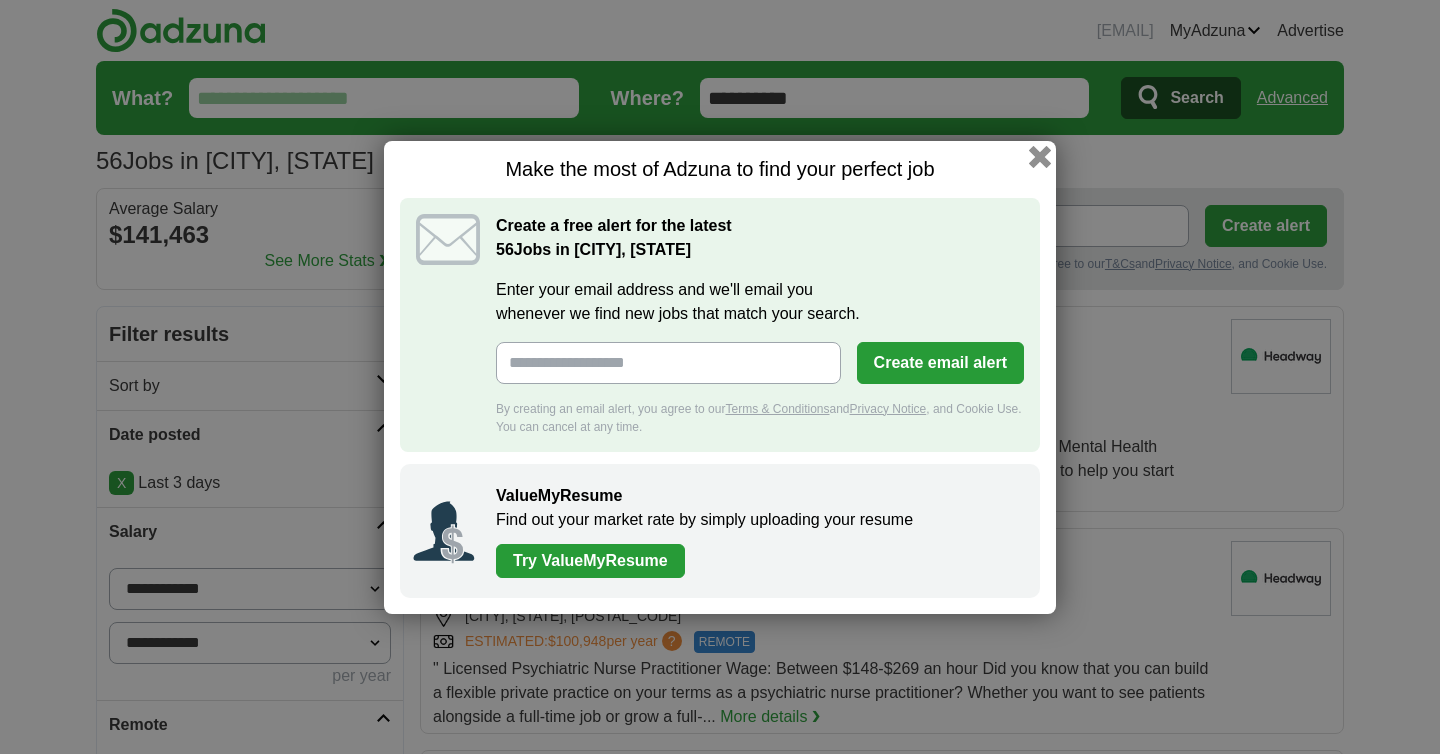 click at bounding box center (1040, 156) 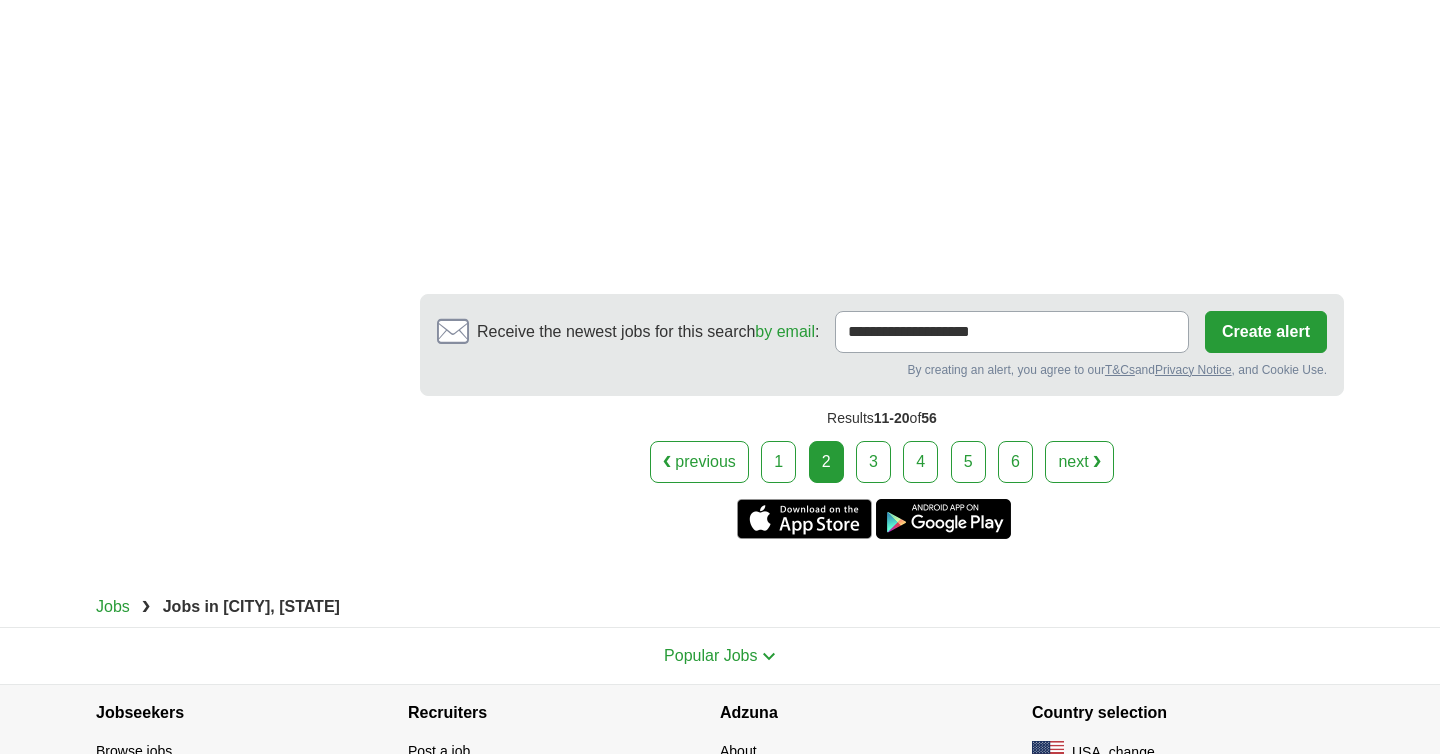 scroll, scrollTop: 3064, scrollLeft: 0, axis: vertical 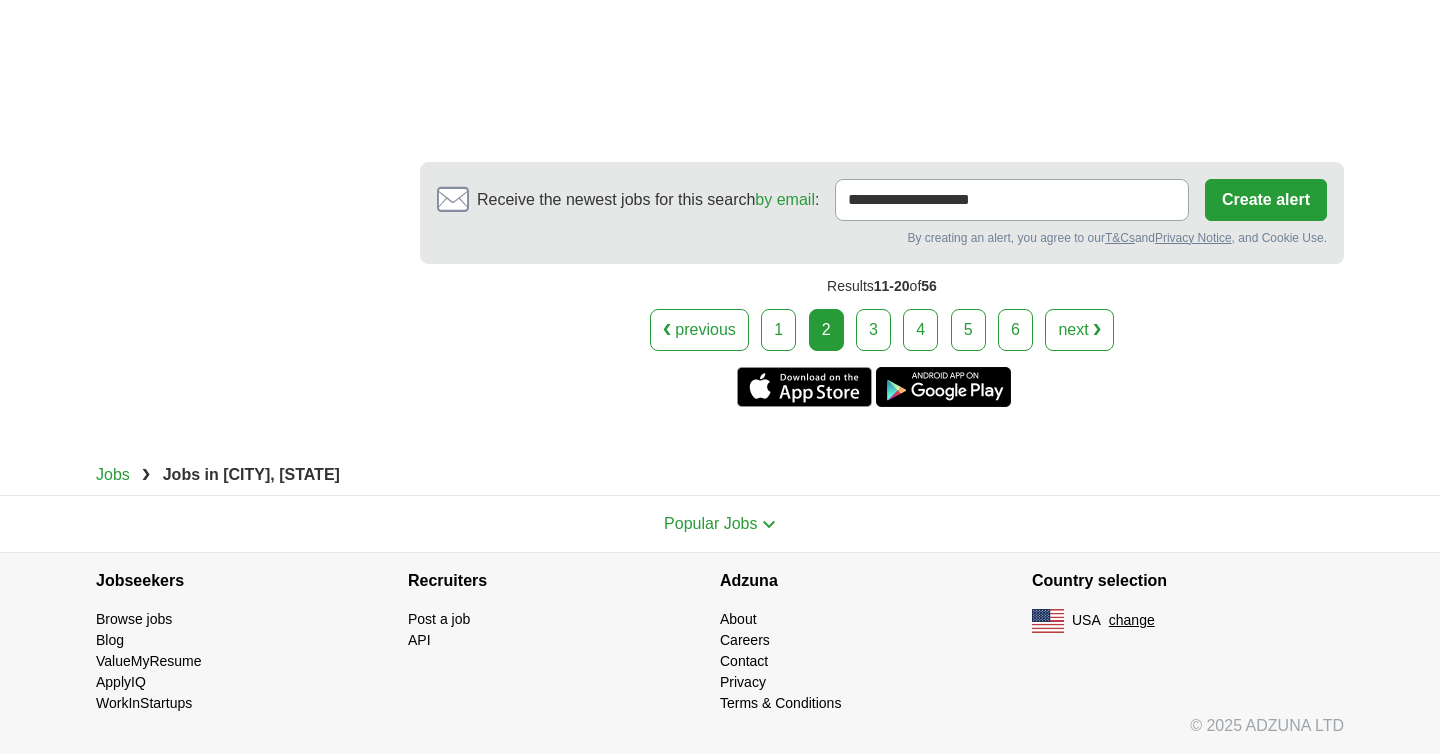 click on "3" at bounding box center [873, 330] 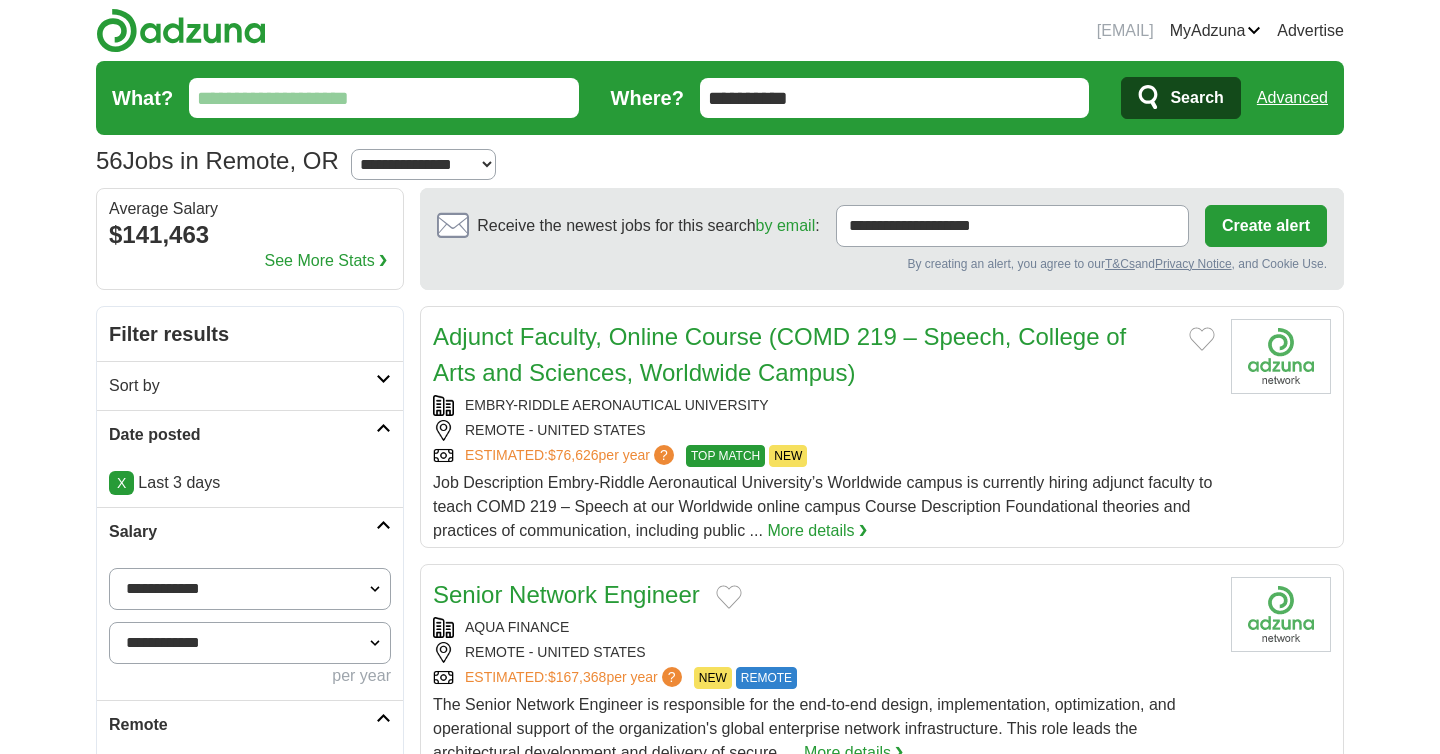 scroll, scrollTop: 0, scrollLeft: 0, axis: both 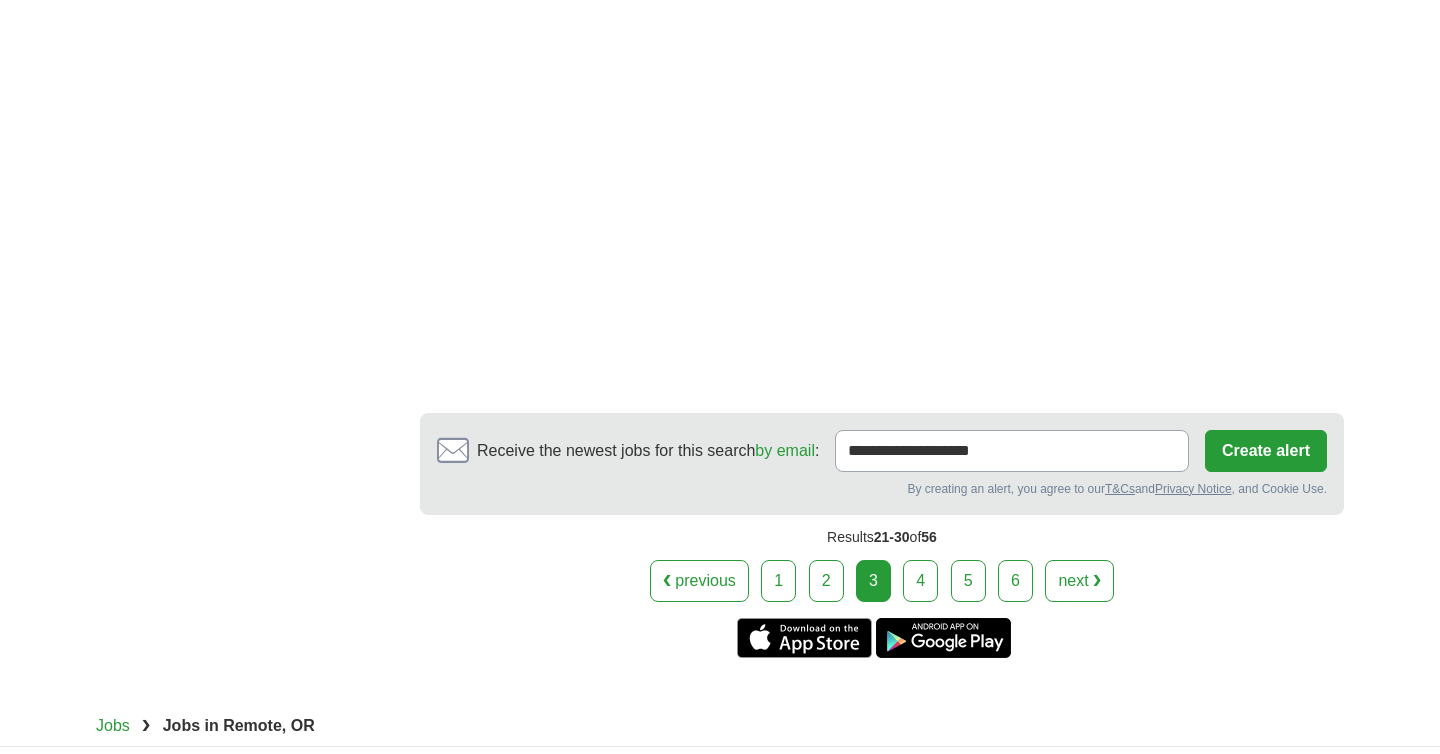 click on "4" at bounding box center (920, 581) 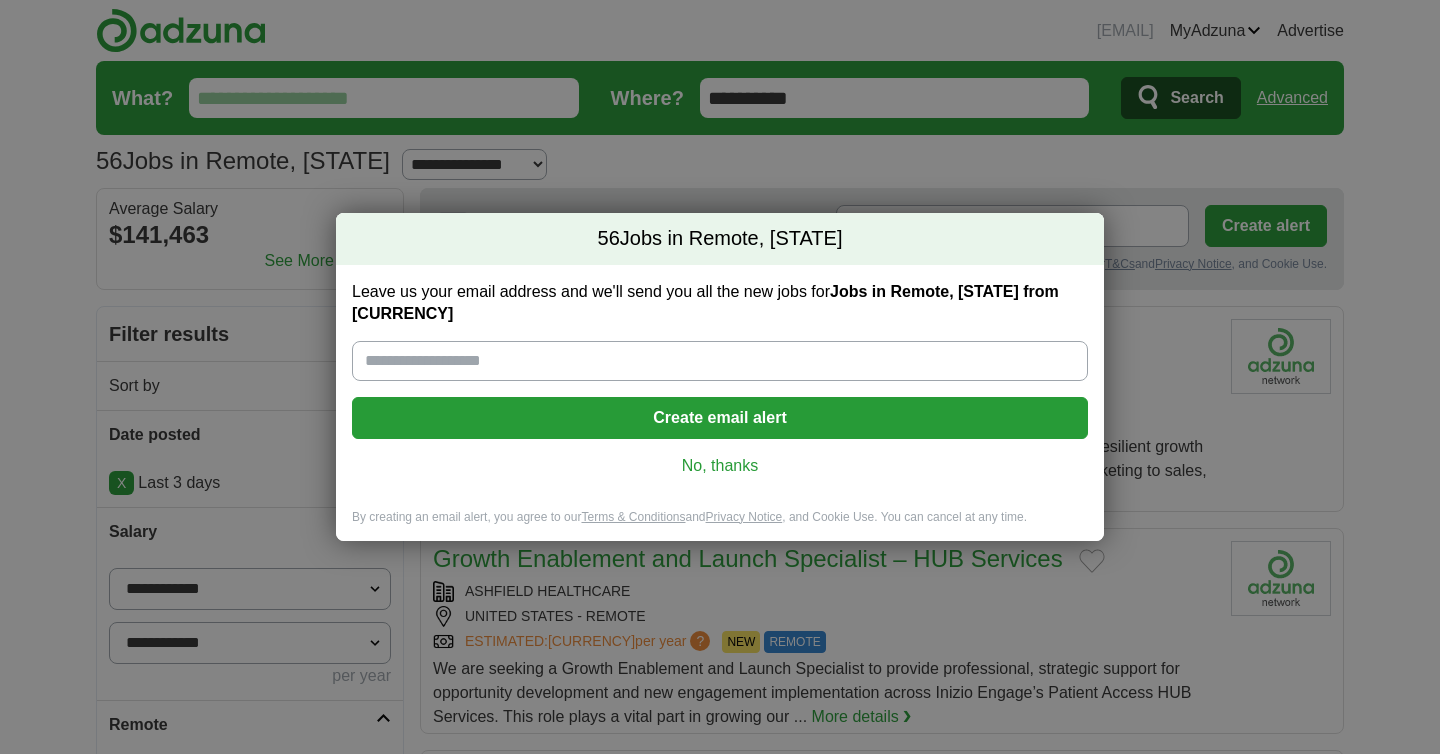 scroll, scrollTop: 0, scrollLeft: 0, axis: both 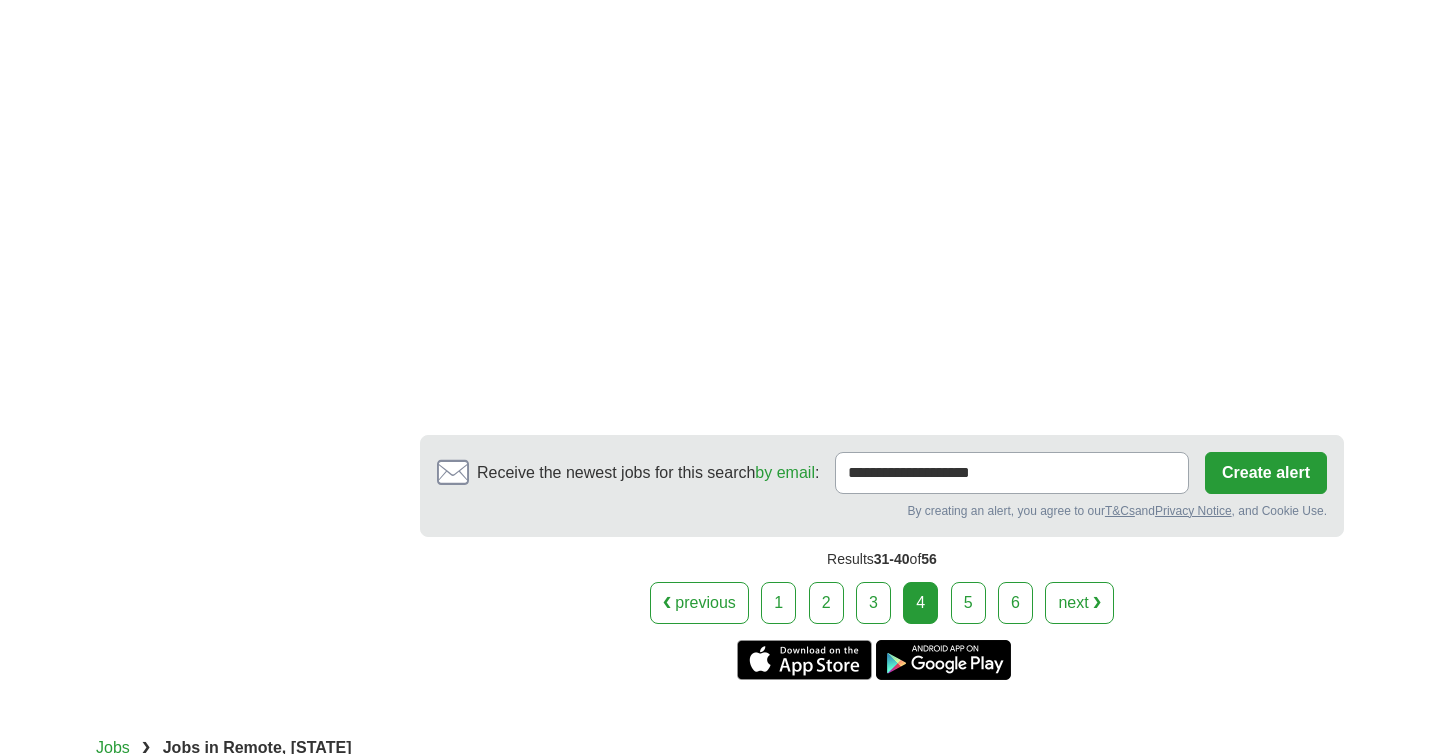 click on "5" at bounding box center [968, 603] 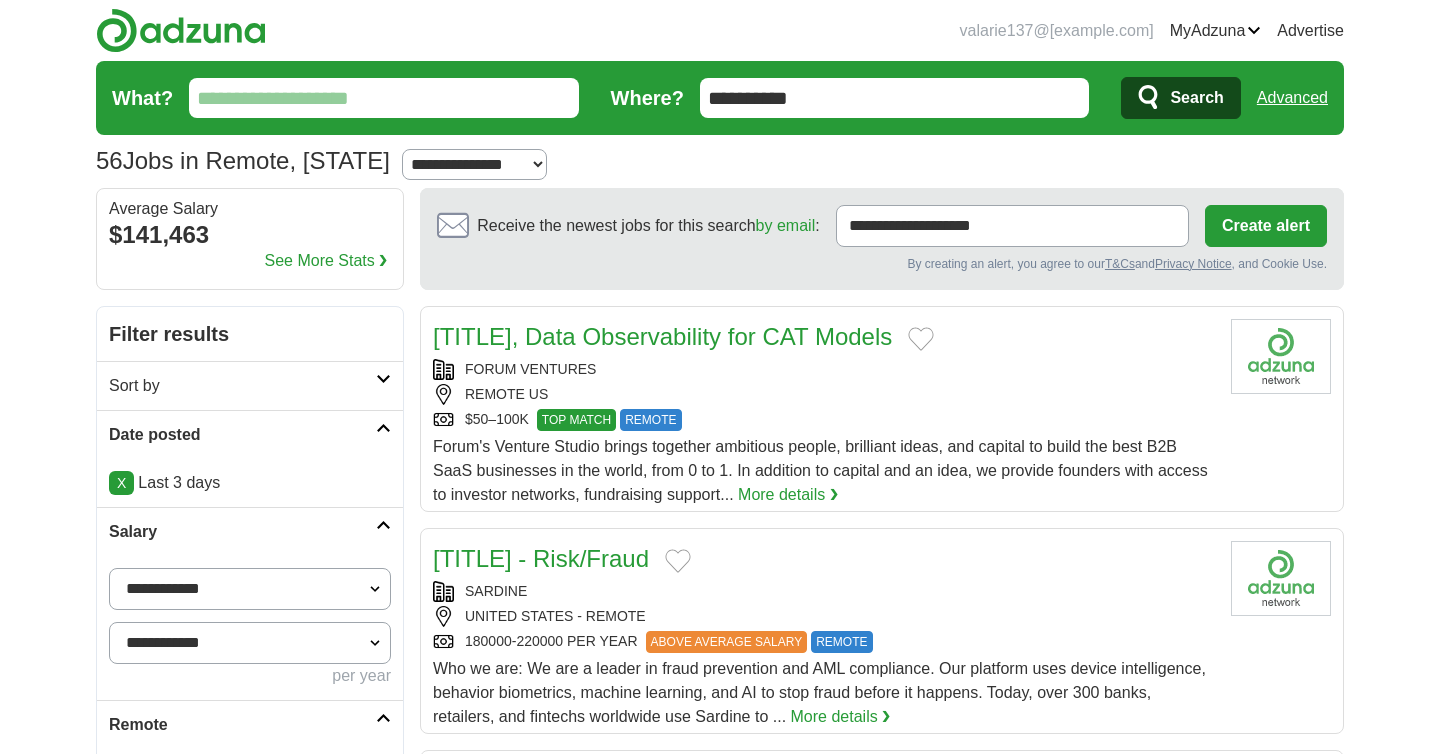 scroll, scrollTop: 0, scrollLeft: 0, axis: both 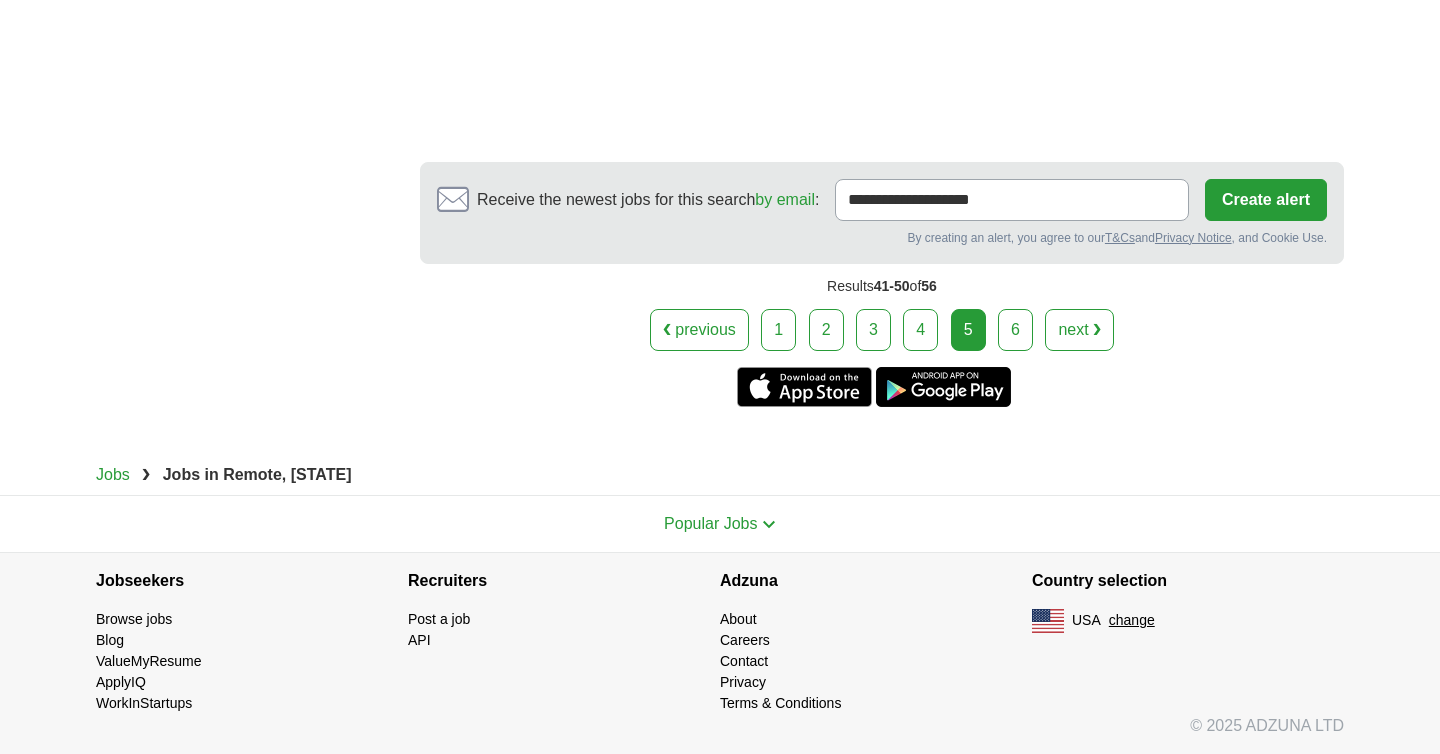 click on "6" at bounding box center (1015, 330) 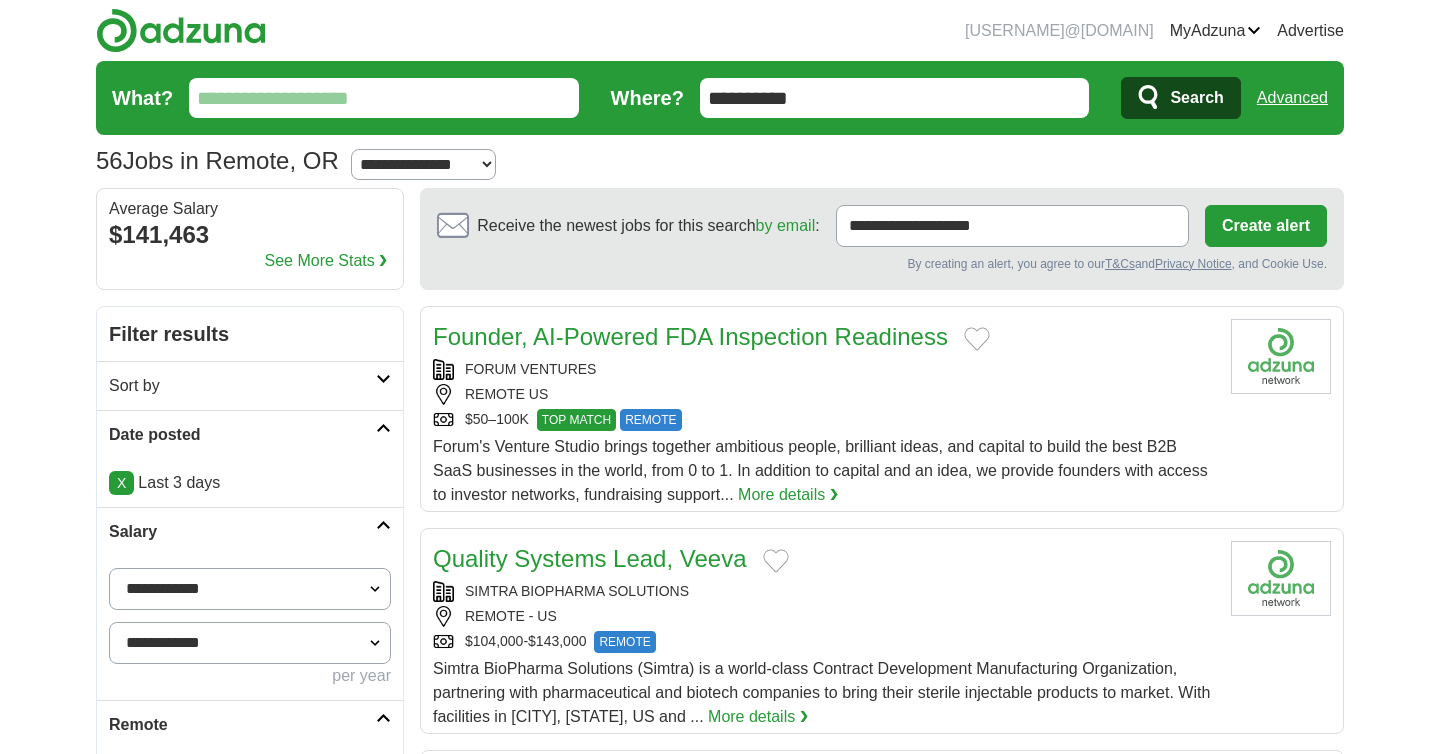 scroll, scrollTop: 0, scrollLeft: 0, axis: both 